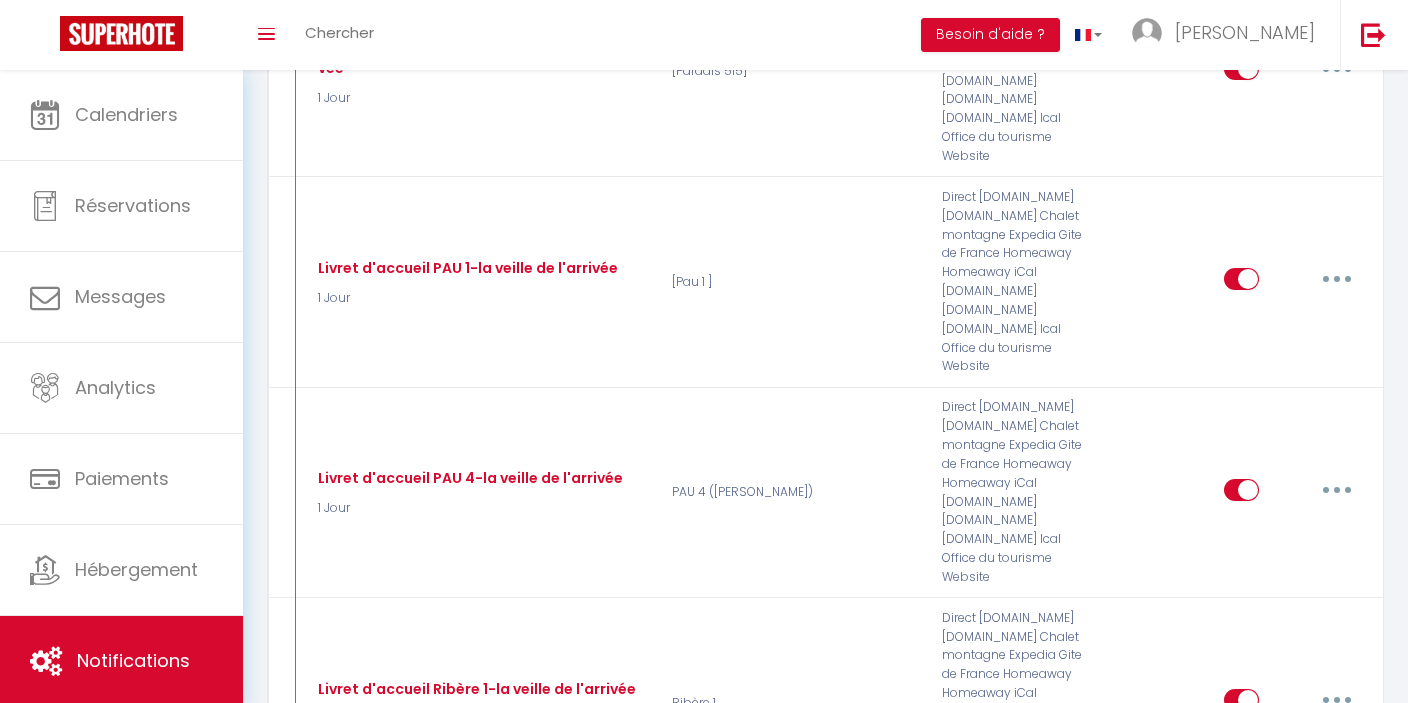 scroll, scrollTop: 0, scrollLeft: 0, axis: both 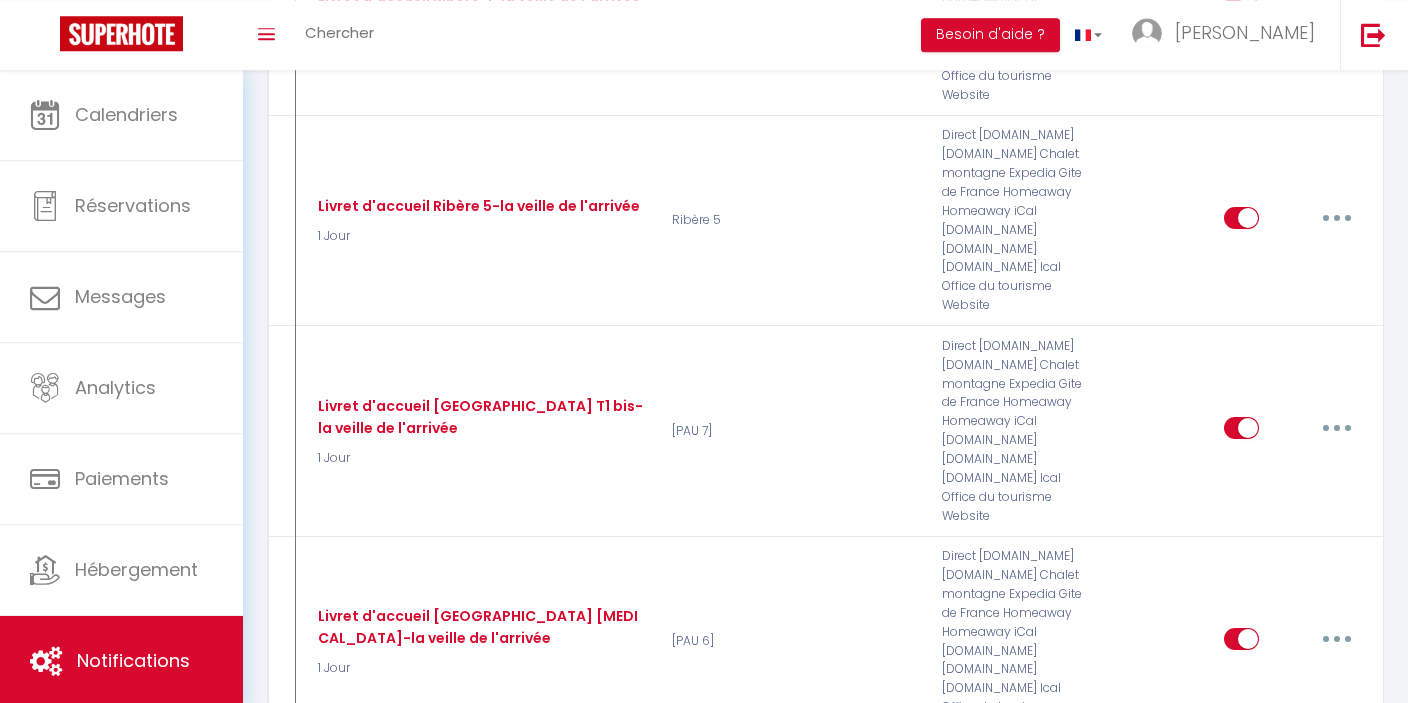 click at bounding box center [1337, 1365] 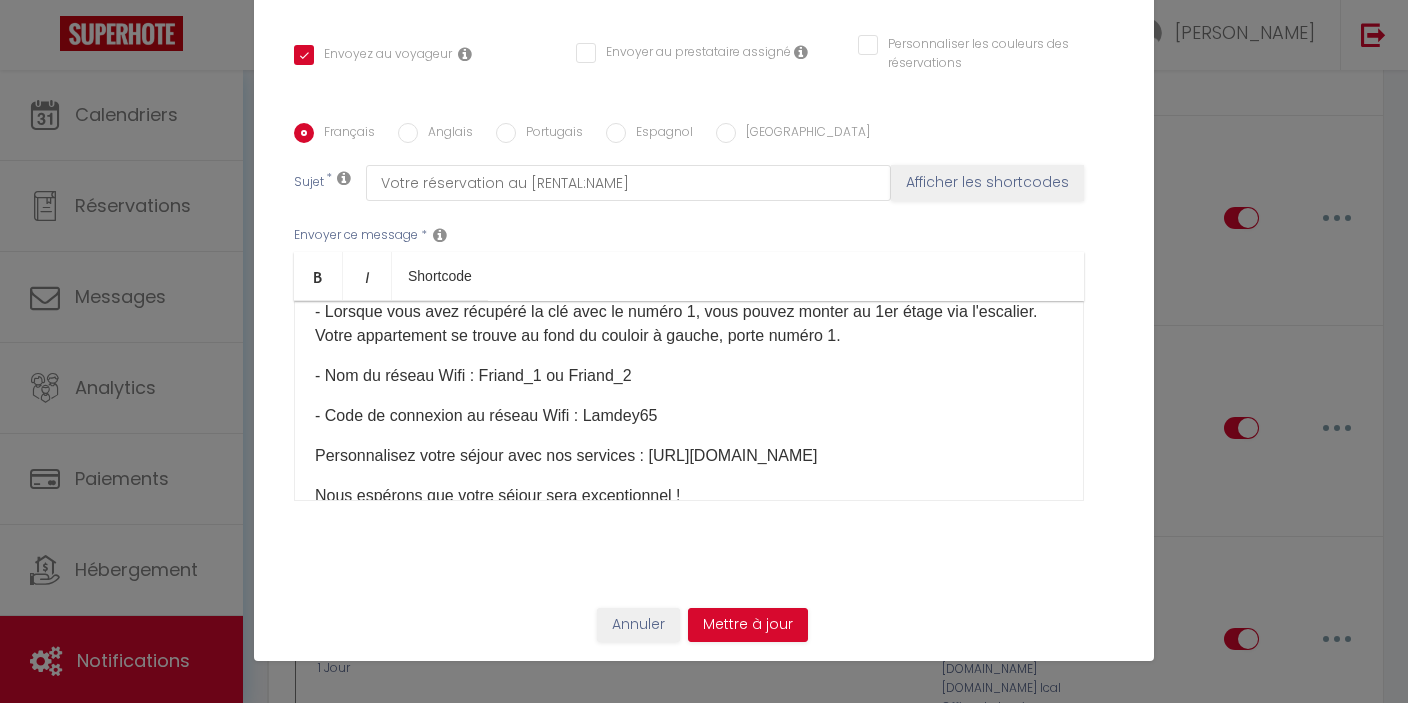 scroll, scrollTop: 42, scrollLeft: 0, axis: vertical 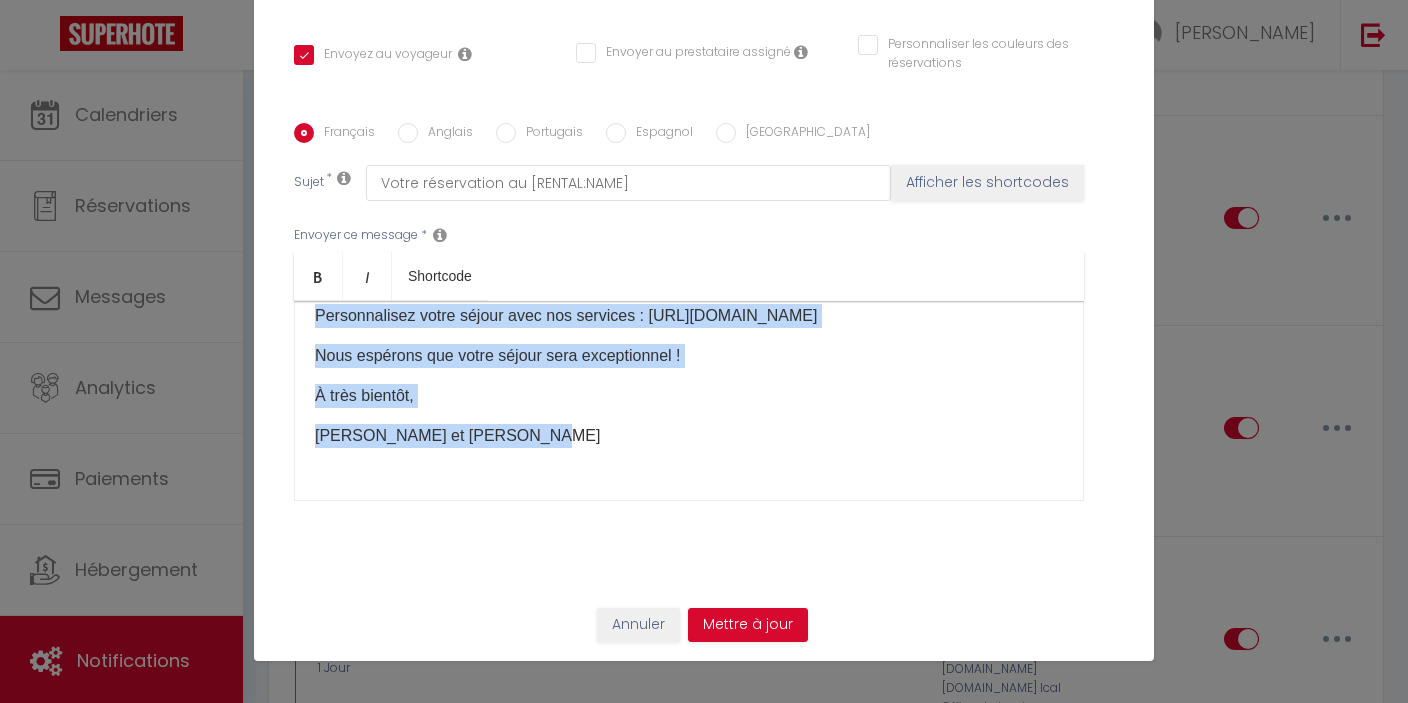 drag, startPoint x: 305, startPoint y: 334, endPoint x: 538, endPoint y: 408, distance: 244.46881 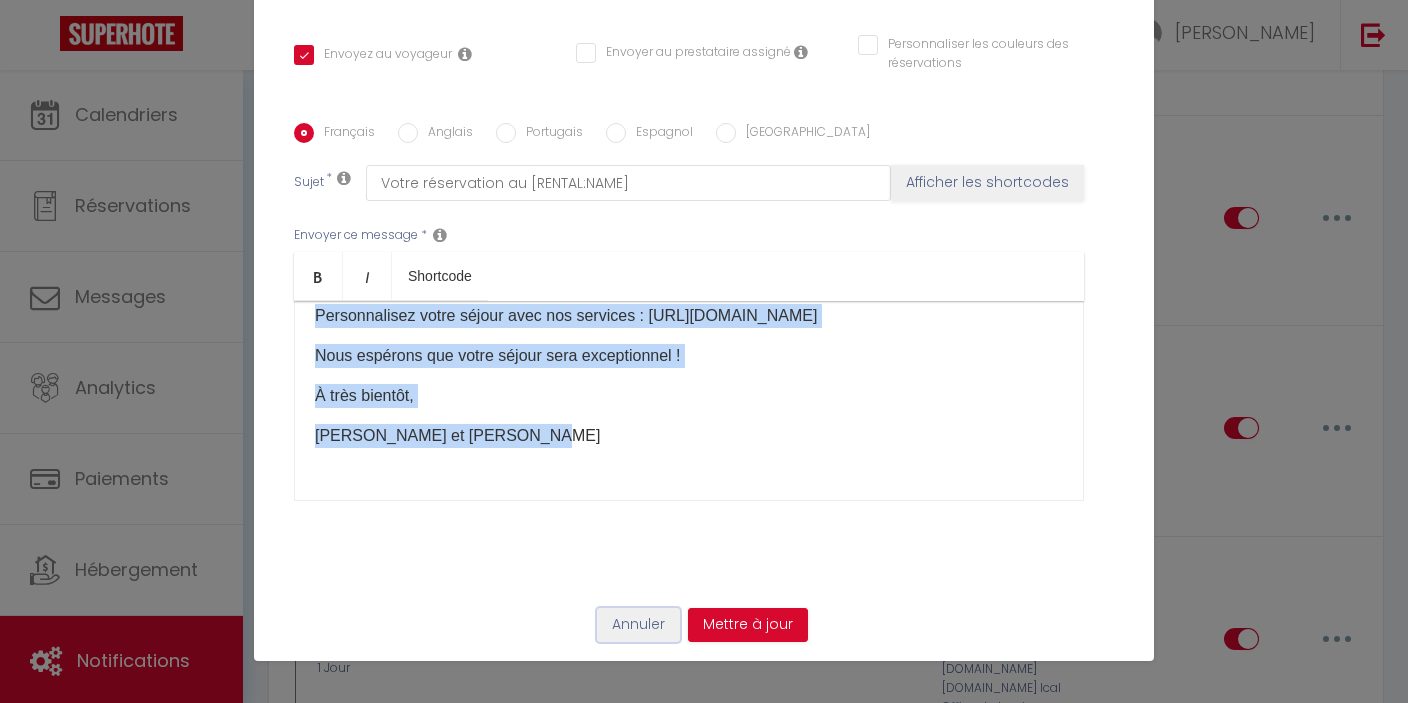 click on "Annuler" at bounding box center (638, 625) 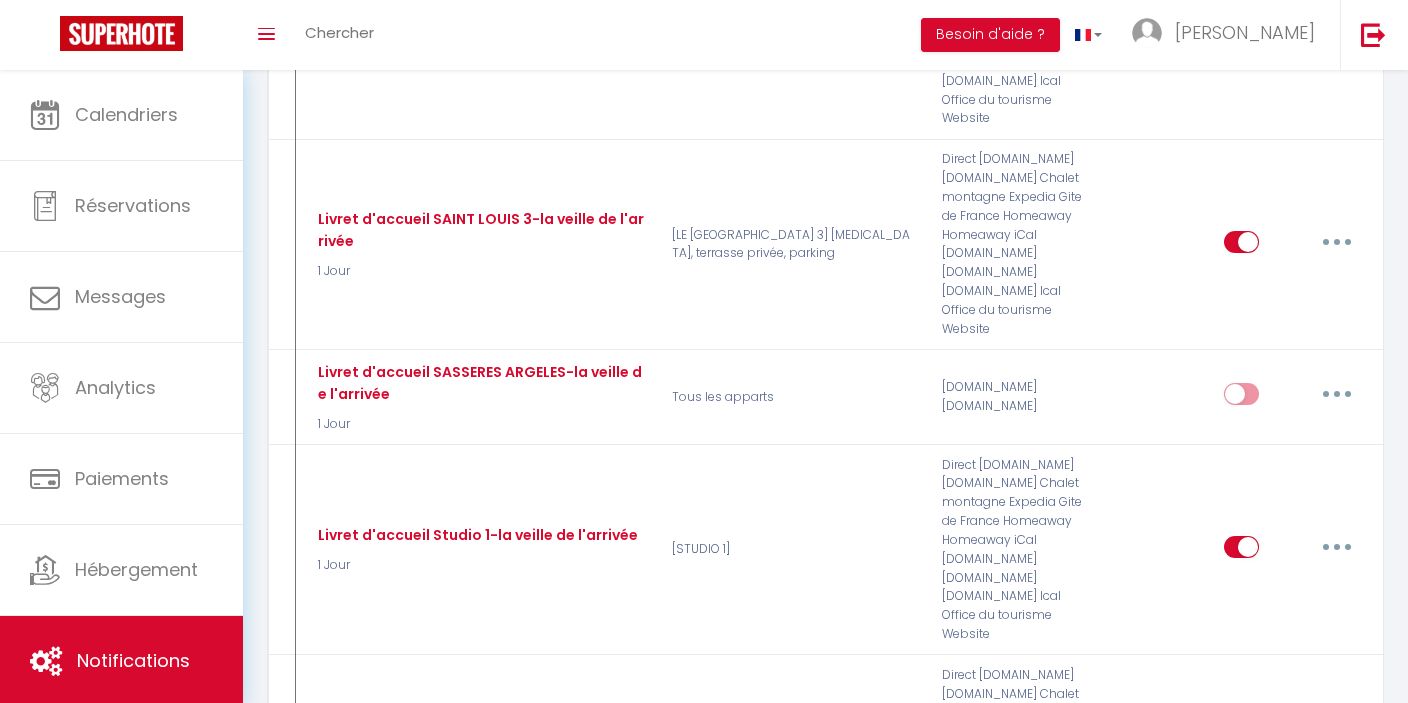 scroll, scrollTop: 12187, scrollLeft: 0, axis: vertical 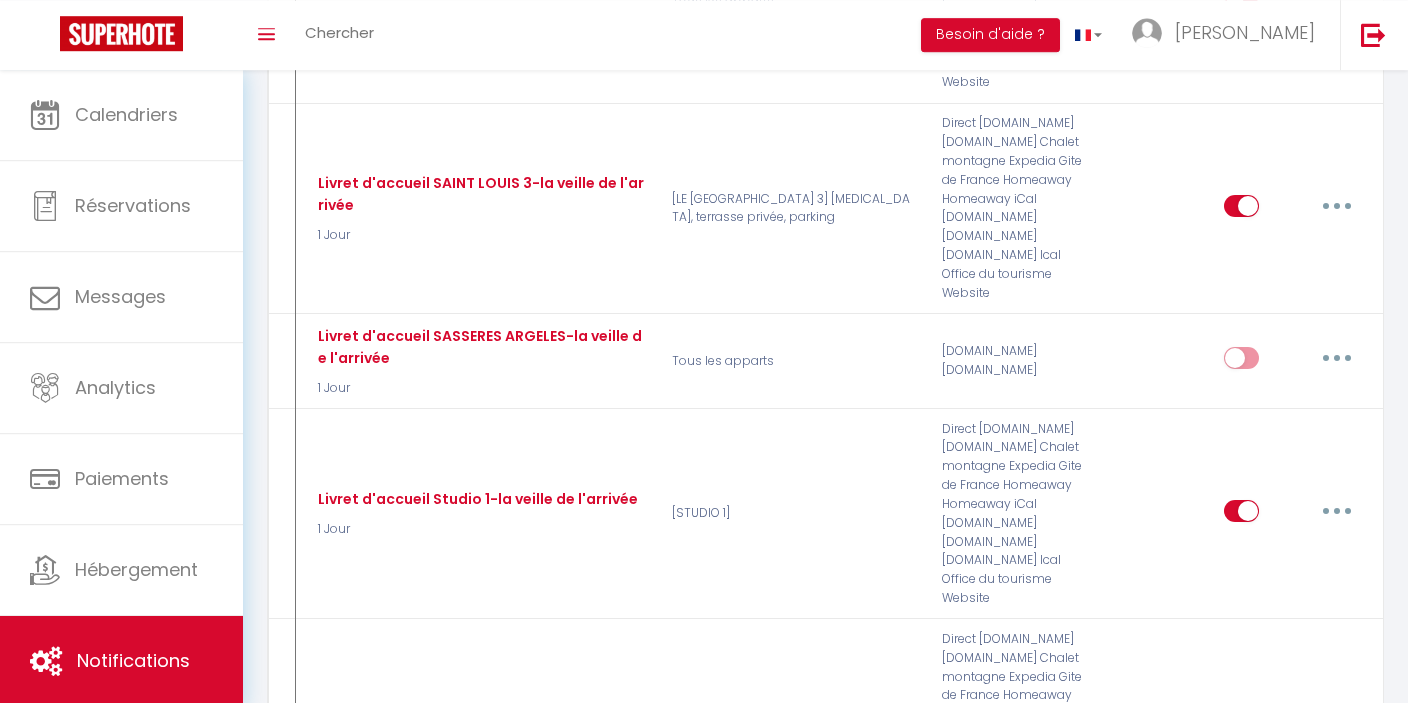 click at bounding box center [1337, 1694] 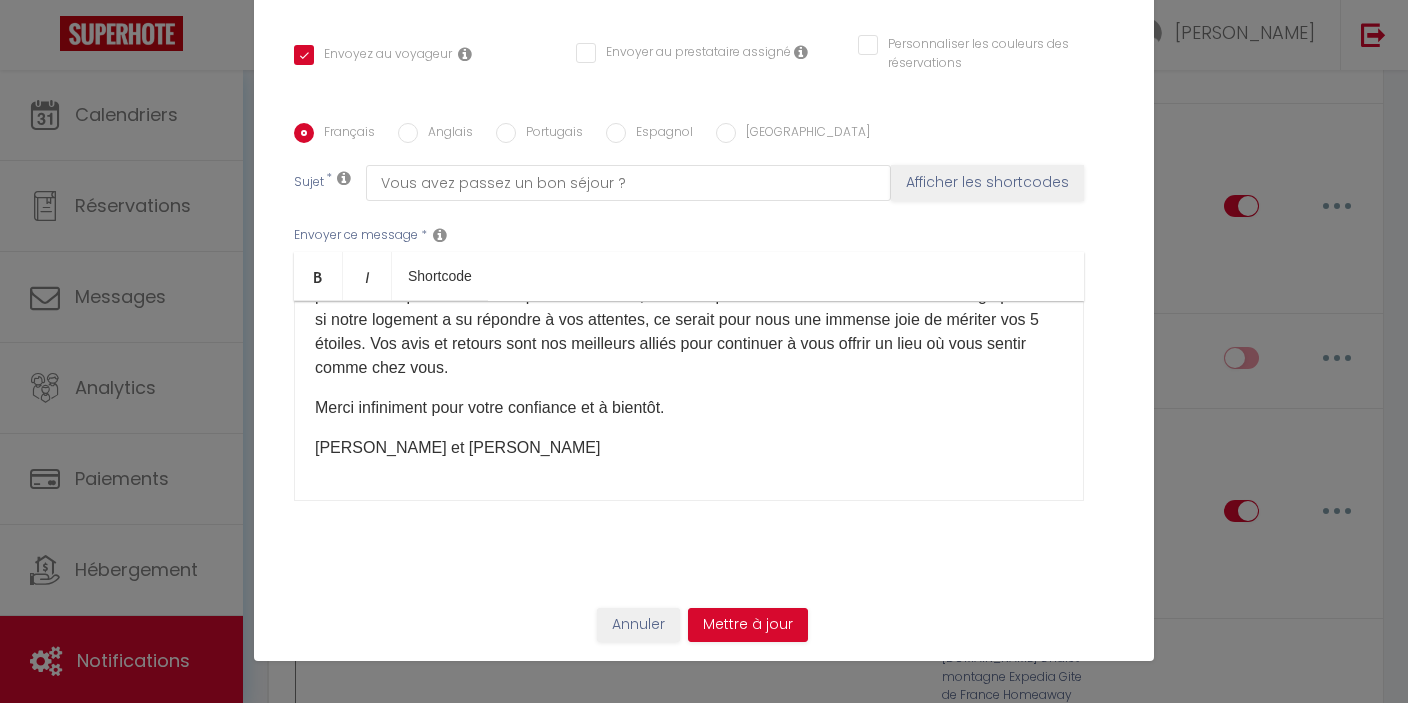 scroll, scrollTop: 141, scrollLeft: 0, axis: vertical 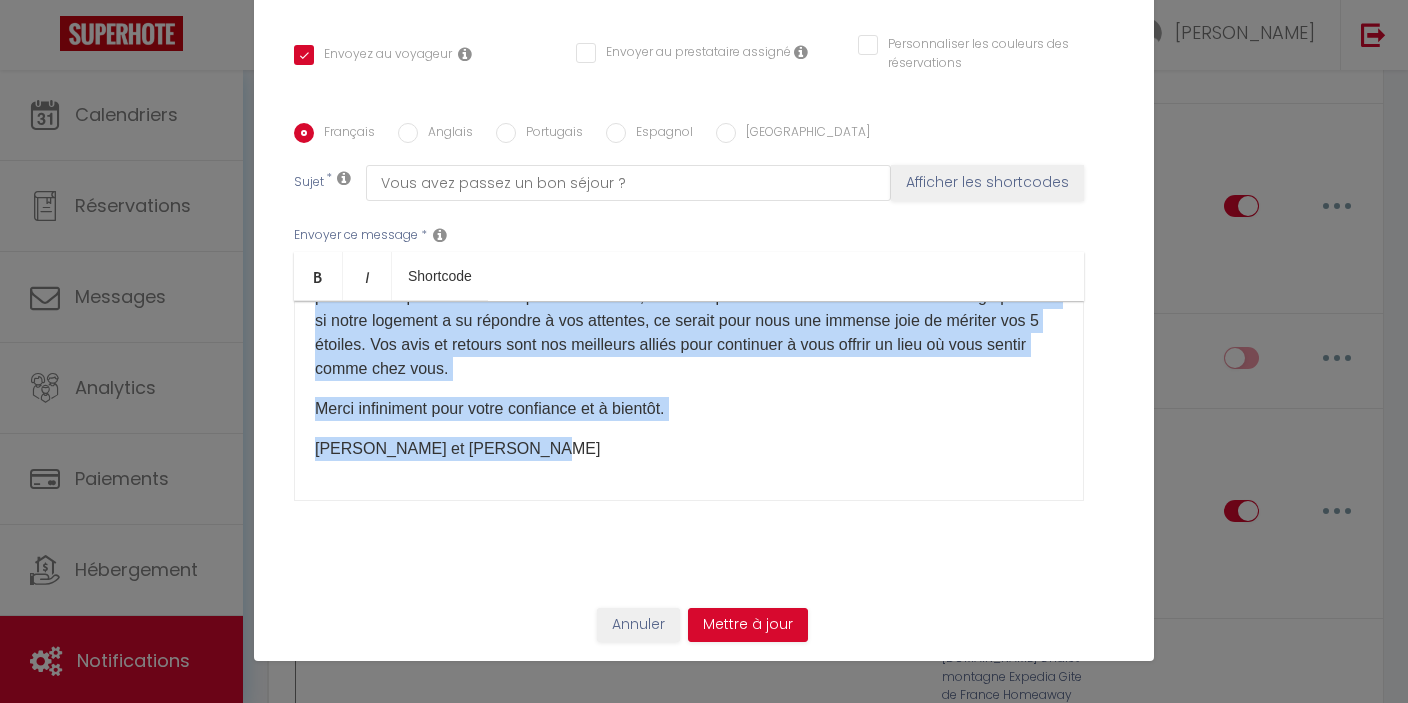 drag, startPoint x: 310, startPoint y: 329, endPoint x: 570, endPoint y: 463, distance: 292.49957 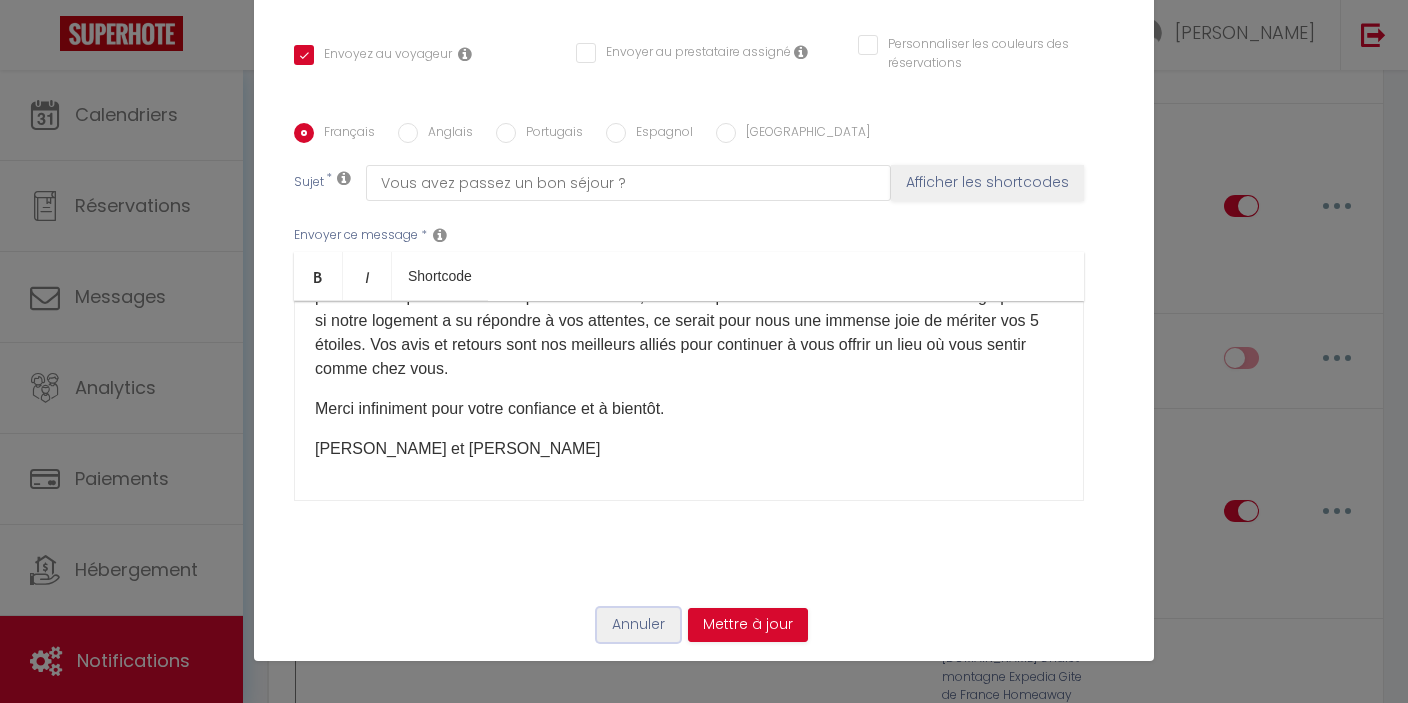 click on "Annuler" at bounding box center (638, 625) 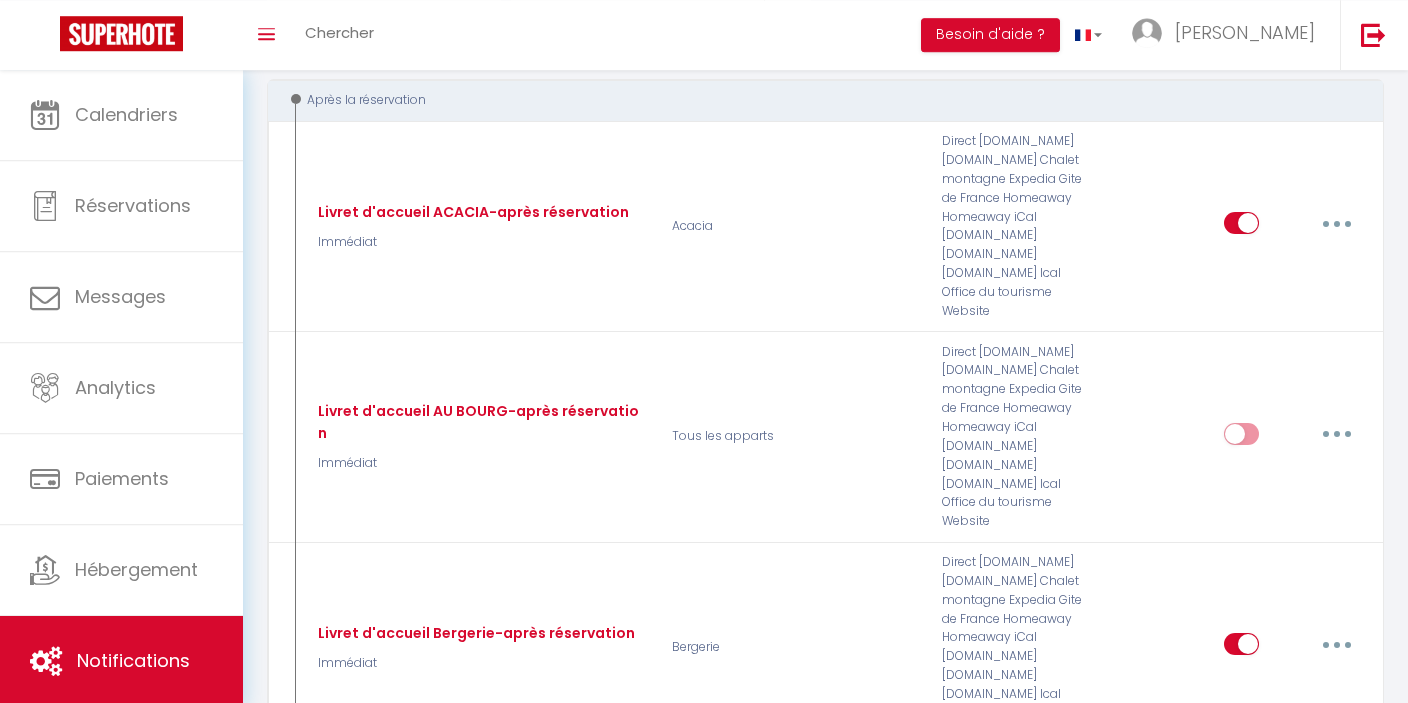 scroll, scrollTop: 204, scrollLeft: 0, axis: vertical 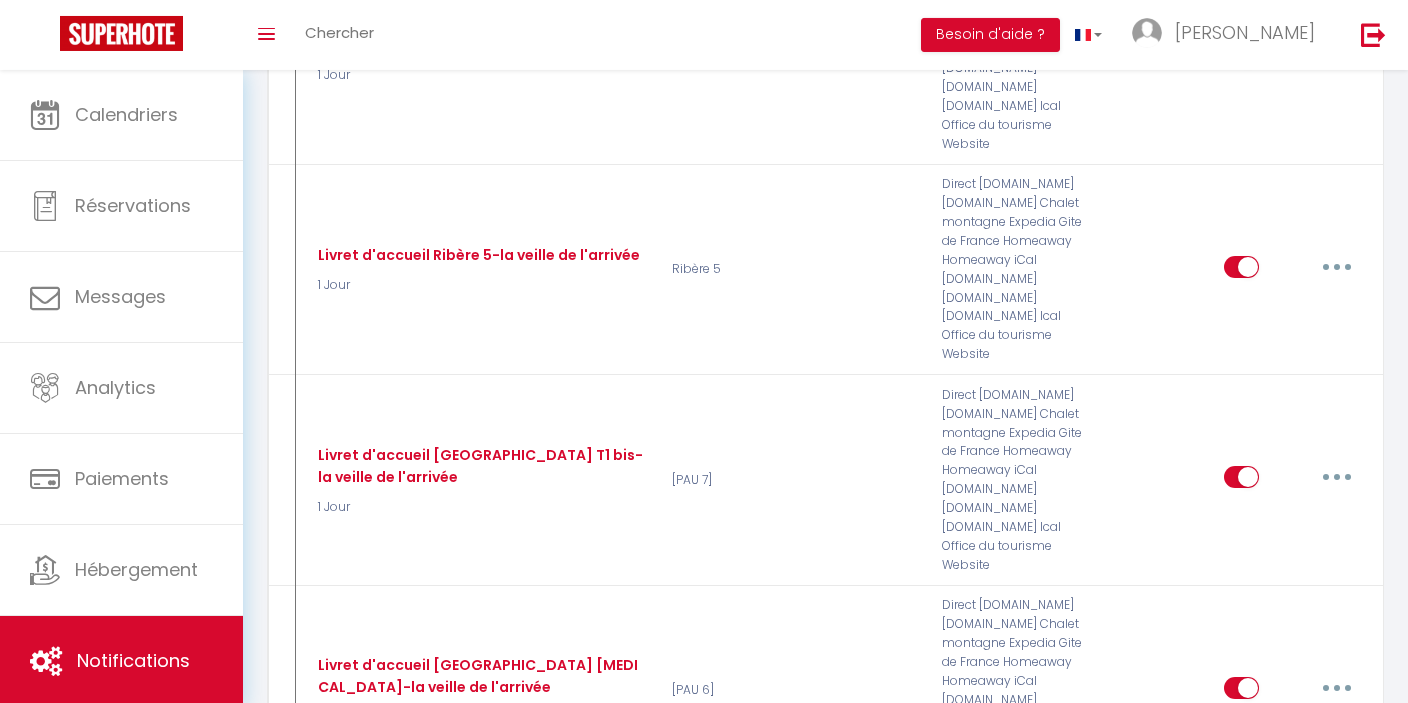 click at bounding box center (1337, 1624) 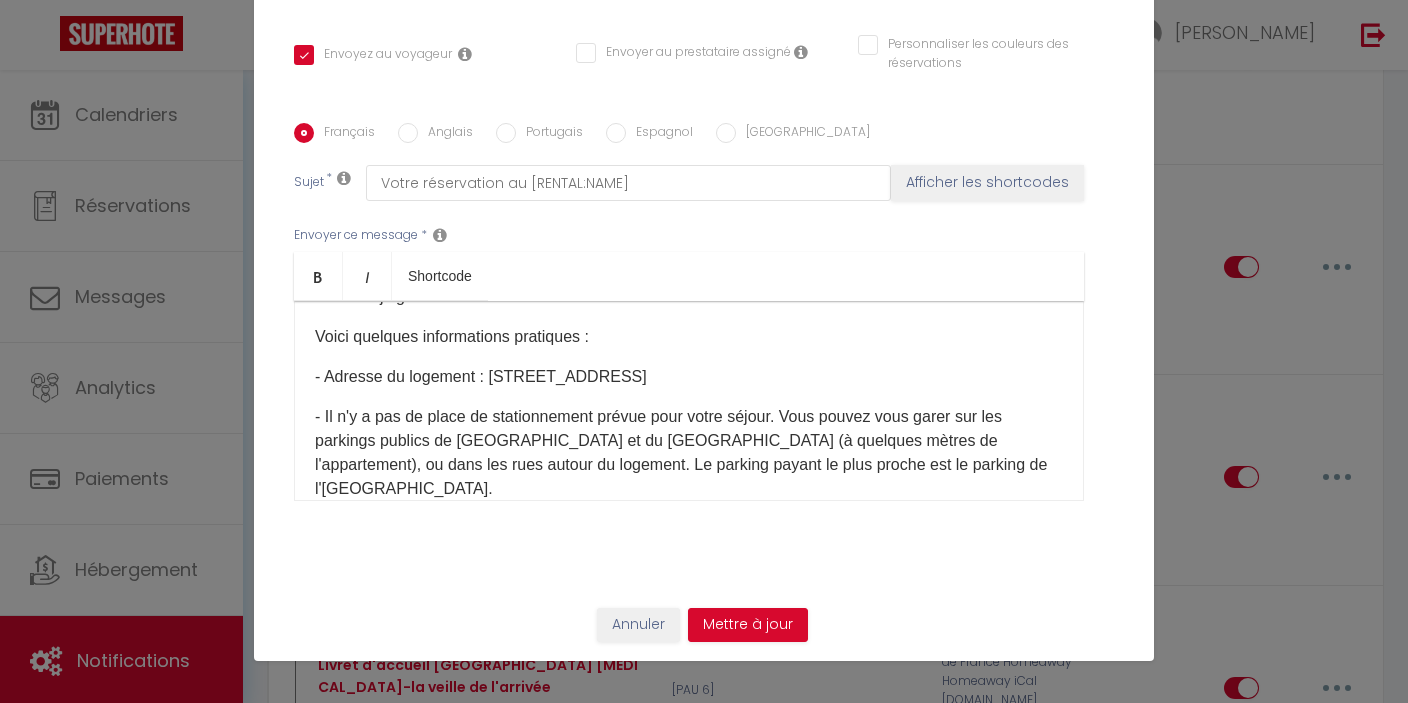 scroll, scrollTop: 141, scrollLeft: 0, axis: vertical 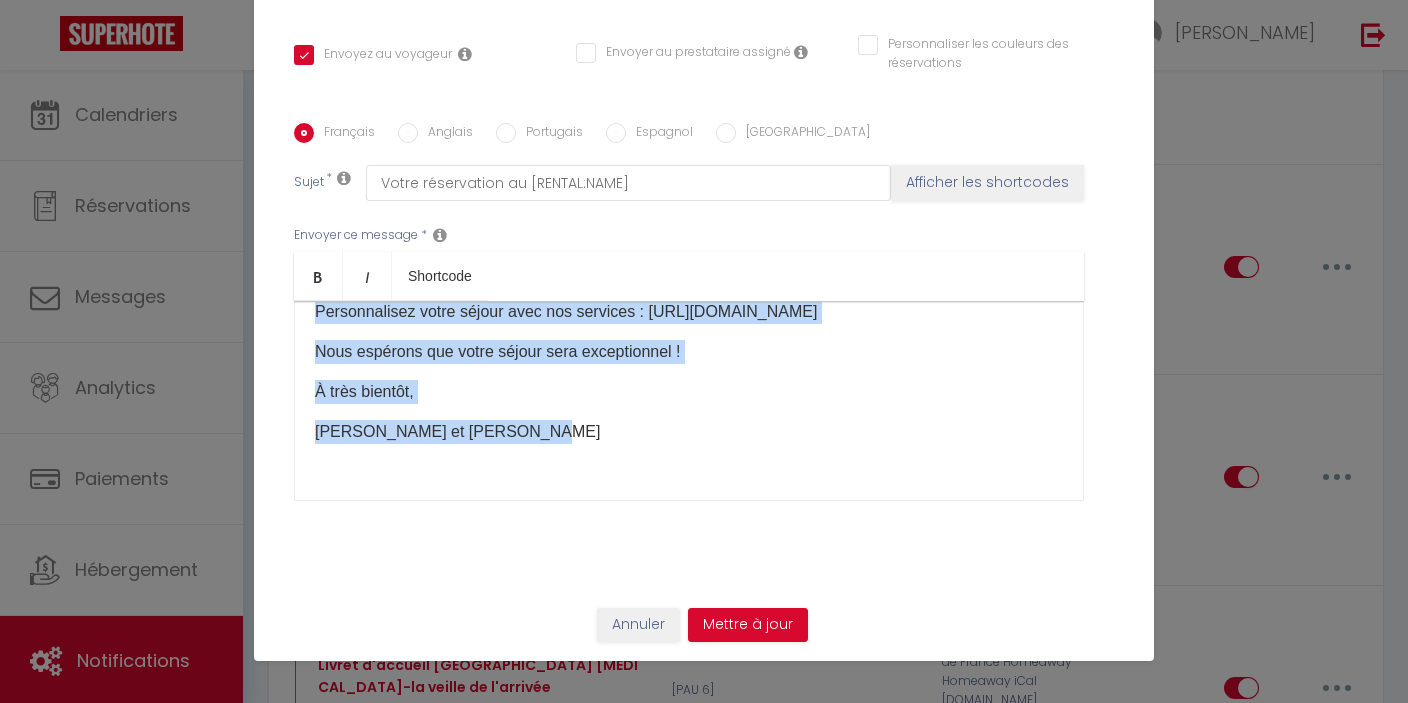 drag, startPoint x: 310, startPoint y: 333, endPoint x: 548, endPoint y: 413, distance: 251.08565 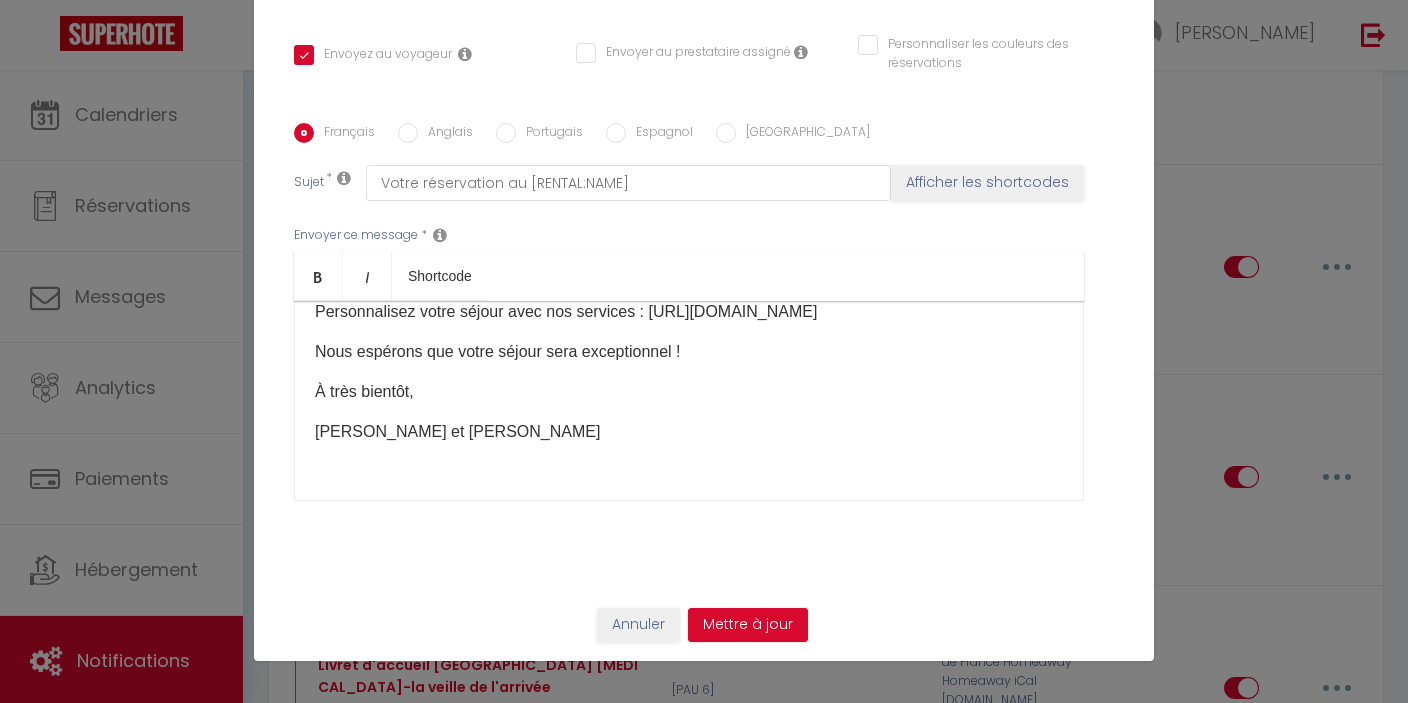 click on "Bonjour [GUEST:FIRST_NAME],
Votre séjour à [GEOGRAPHIC_DATA] approche !
Si vous avez des questions ou des demandes, n'hésitez pas à nous écrire dans cette messagerie. Nous sommes joignables de 9h à 21h.
Voici quelques informations pratiques :
- Adresse du logement : [STREET_ADDRESS]
- Il n'y a pas de place de stationnement prévue pour votre séjour. Vous pouvez vous garer sur les parkings publics de [GEOGRAPHIC_DATA] et du [GEOGRAPHIC_DATA] (à quelques mètres de l'appartement), ou dans les rues autour du logement. Le parking payant le plus proche est le parking de l'[GEOGRAPHIC_DATA].
- Lorsque vous arriverez devant le bâtiment :
* Soit le magasin au RDC de l'immeuble est ouvert (magasin de vêtements venant d'[GEOGRAPHIC_DATA]) : vous devez entrer dans le magasin et le traverser pour atteindre l'escalier qui vous permettra de monter à l'étage.
- Nom du réseau Wifi : Friand_1 ou Friand_2
- Code de connexion au réseau Wifi : Lamdey65
À très bientôt," at bounding box center (689, 401) 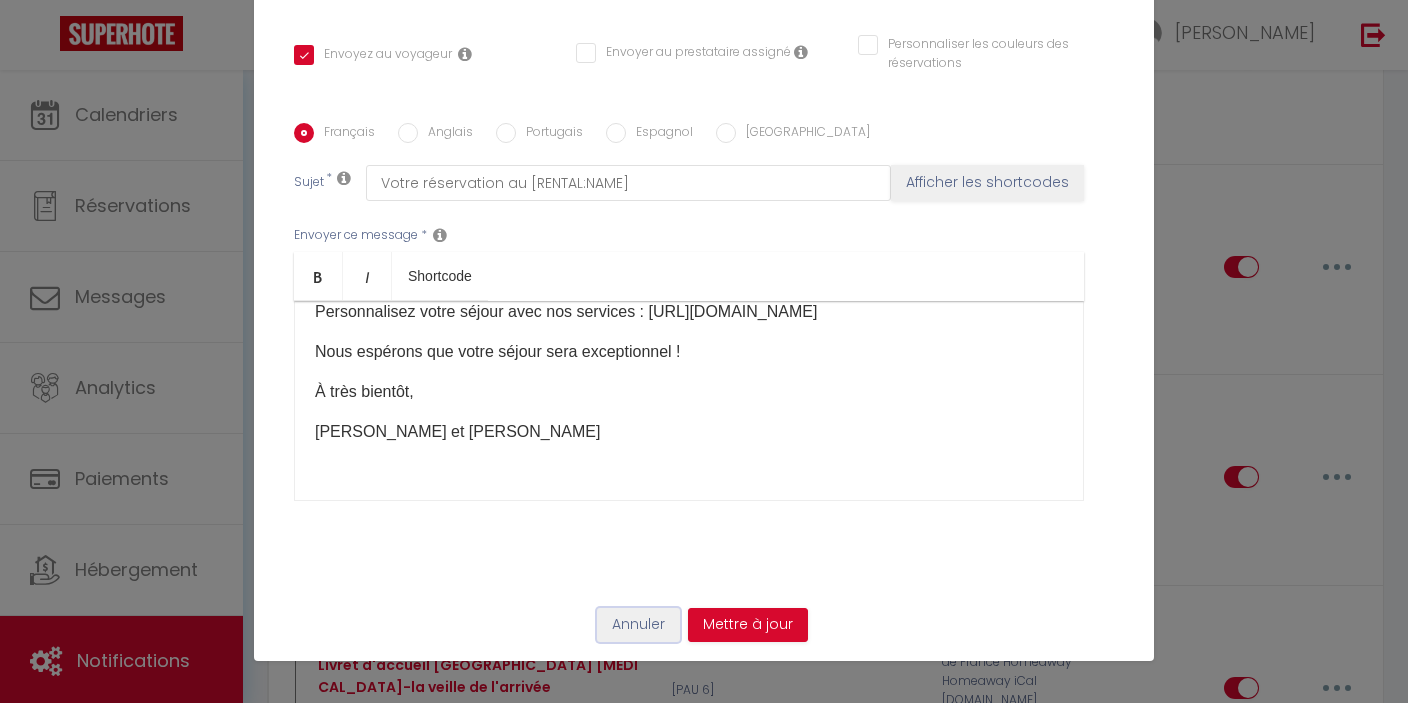 click on "Annuler" at bounding box center [638, 625] 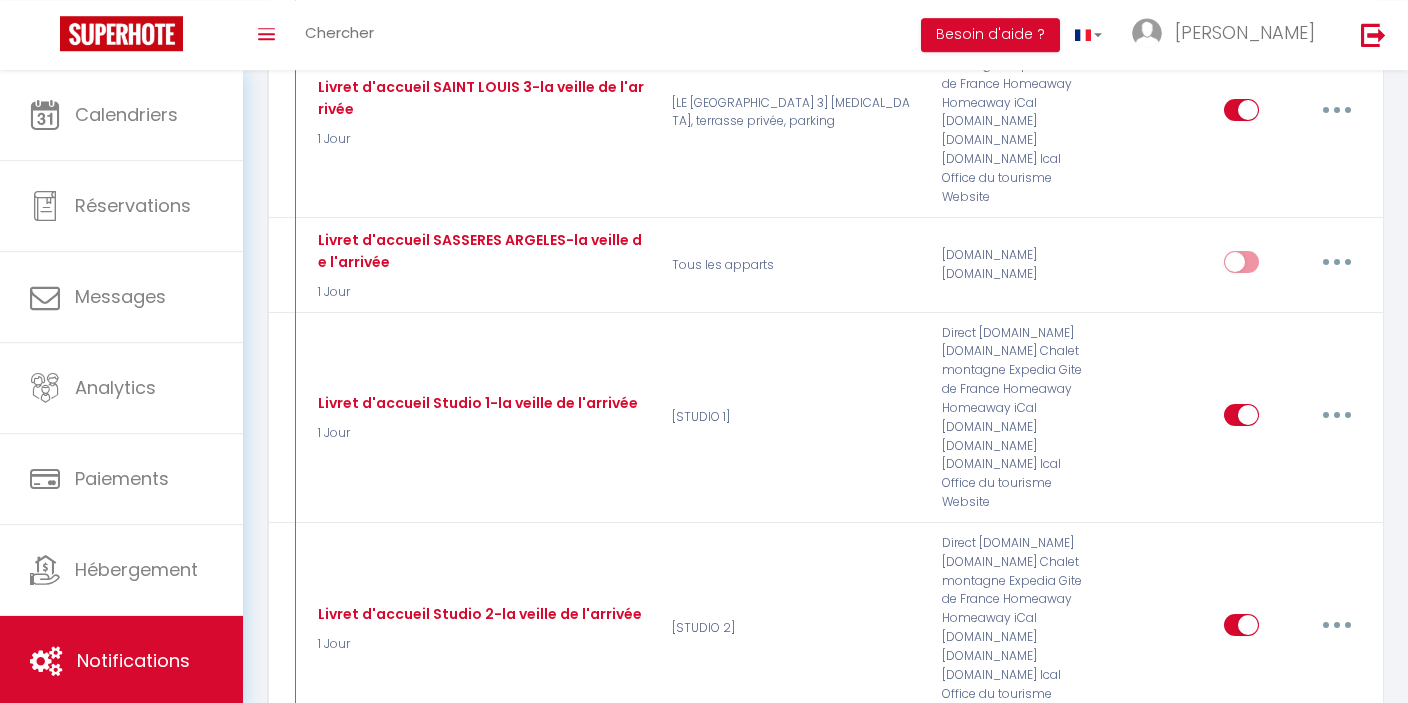 scroll, scrollTop: 12295, scrollLeft: 0, axis: vertical 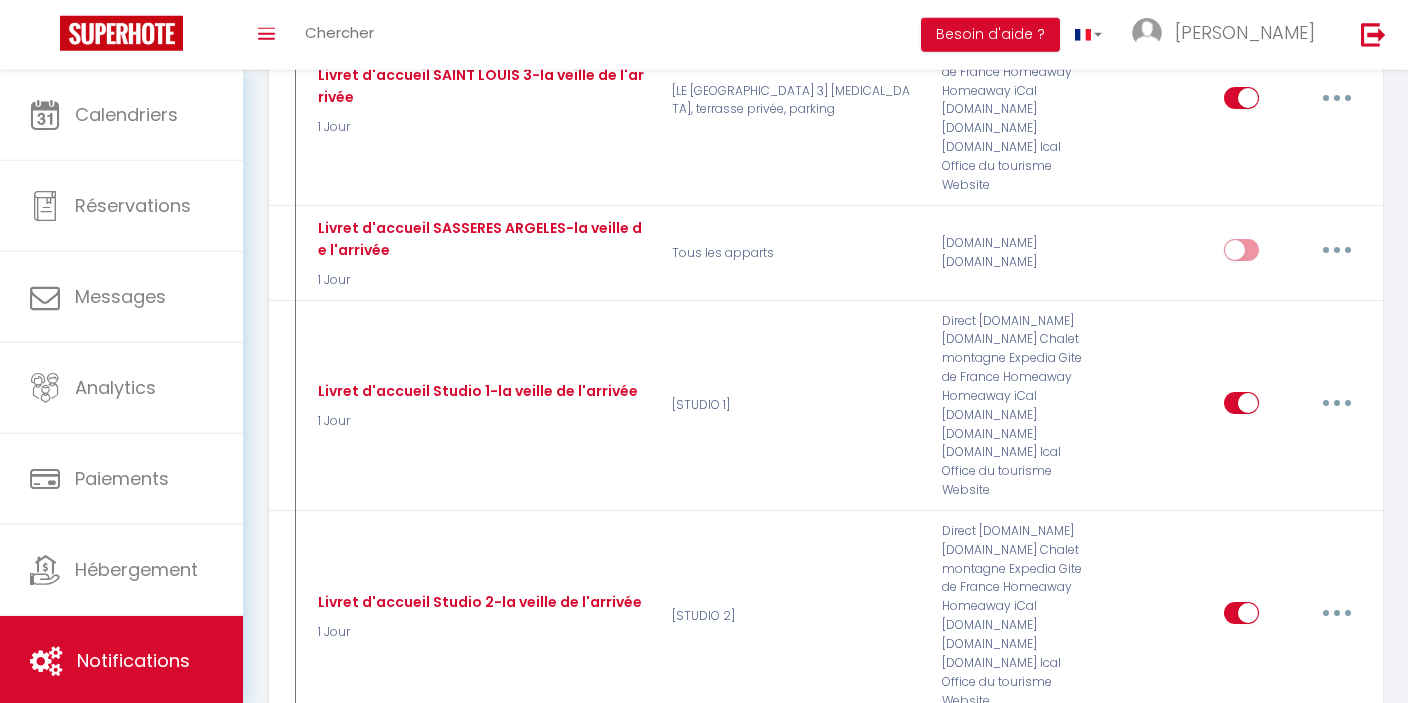 click at bounding box center (1337, 1586) 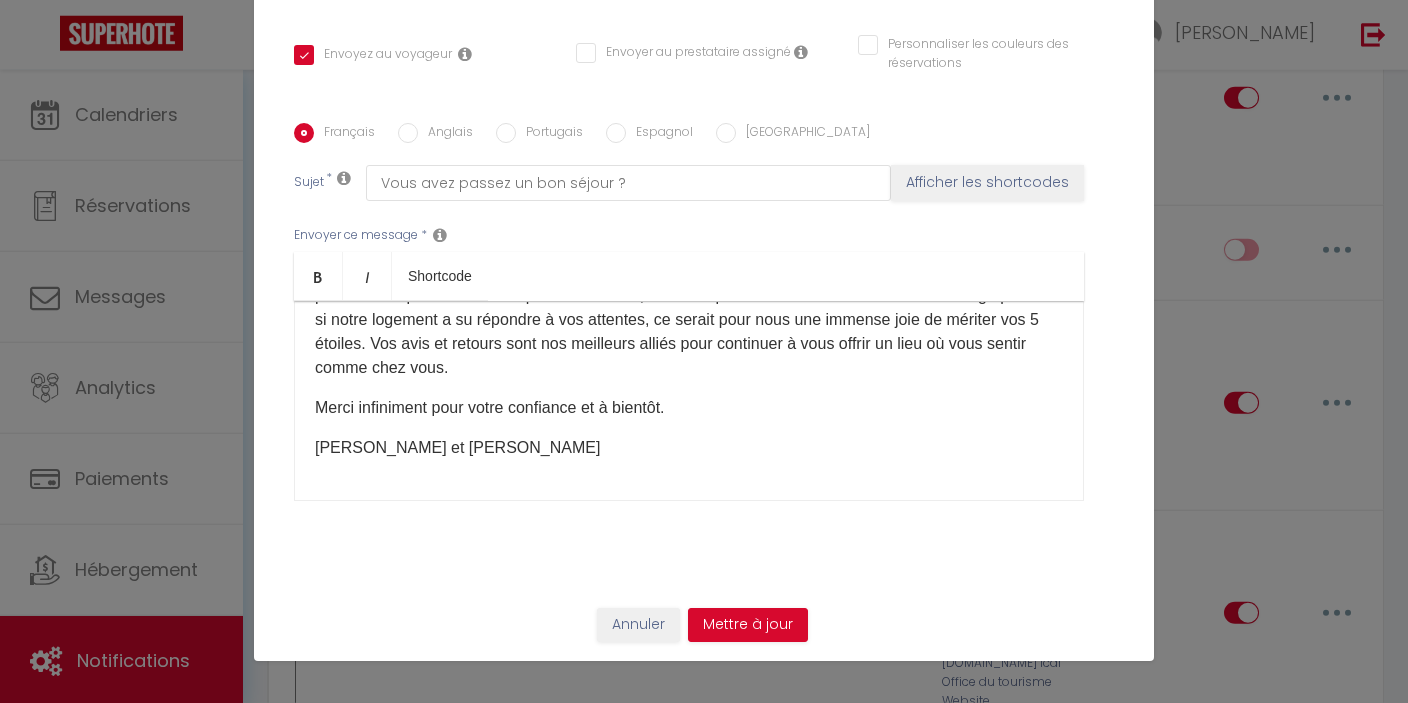 scroll, scrollTop: 141, scrollLeft: 0, axis: vertical 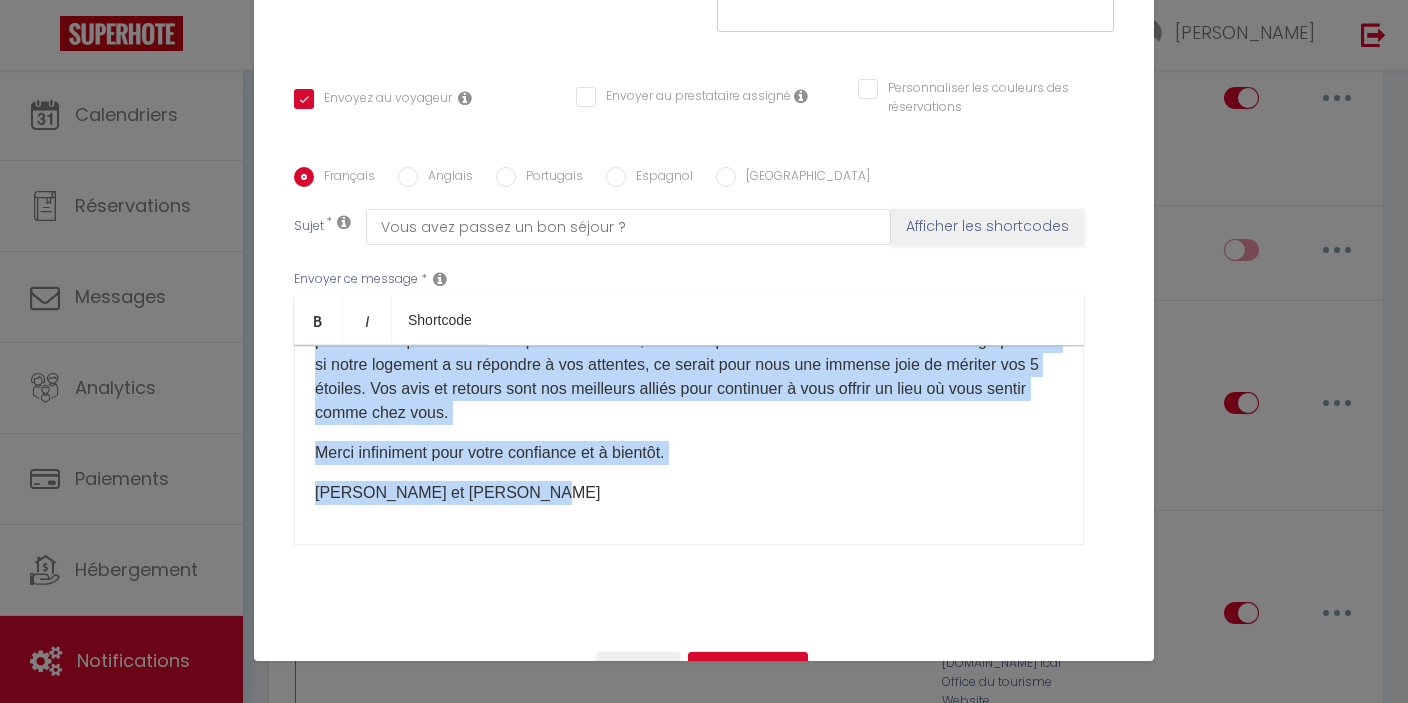 drag, startPoint x: 307, startPoint y: 375, endPoint x: 531, endPoint y: 503, distance: 257.99225 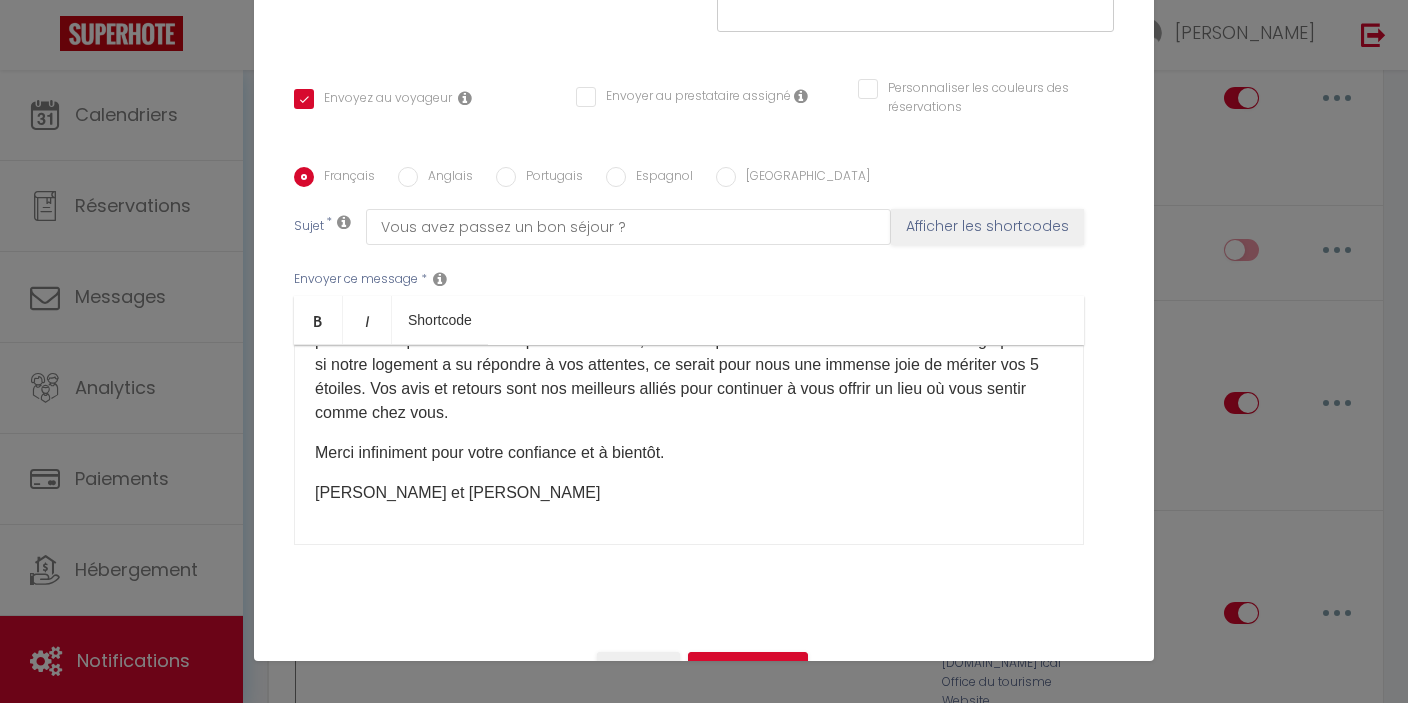 scroll, scrollTop: 390, scrollLeft: 0, axis: vertical 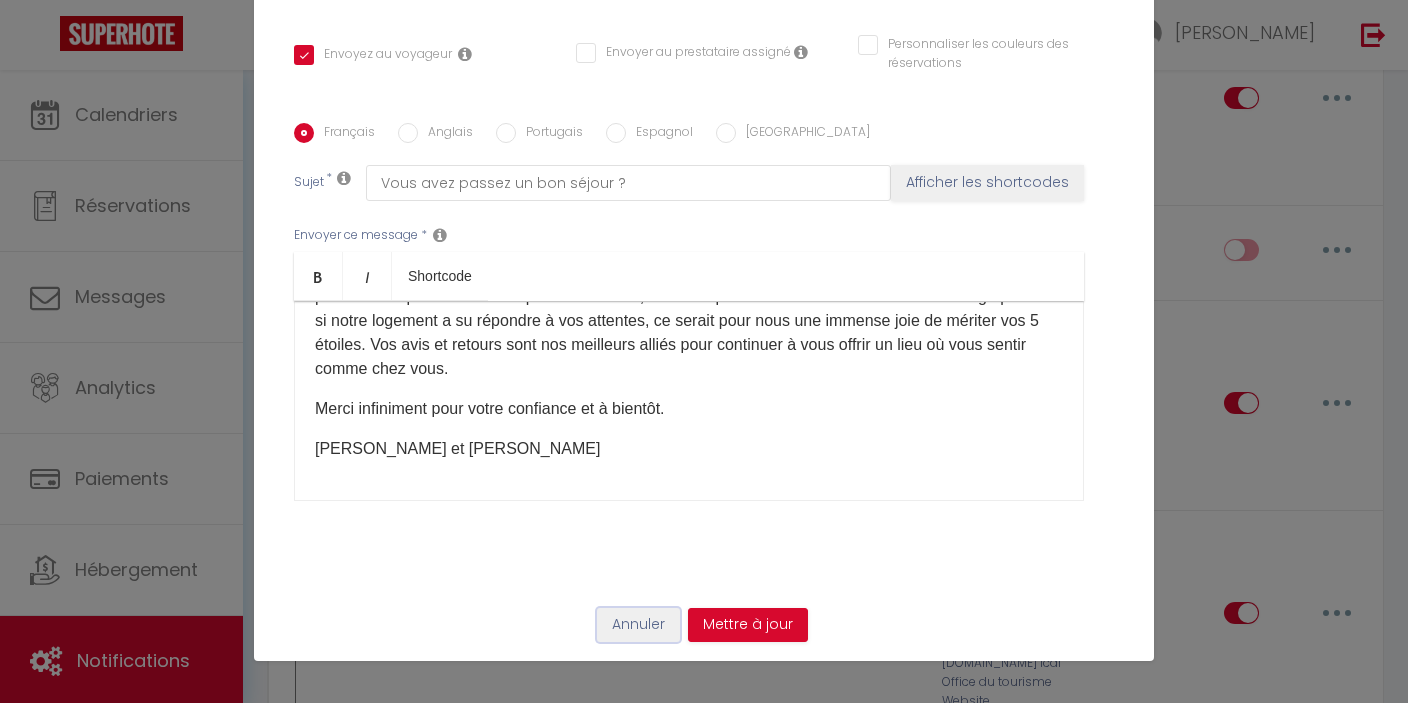 click on "Annuler" at bounding box center [638, 625] 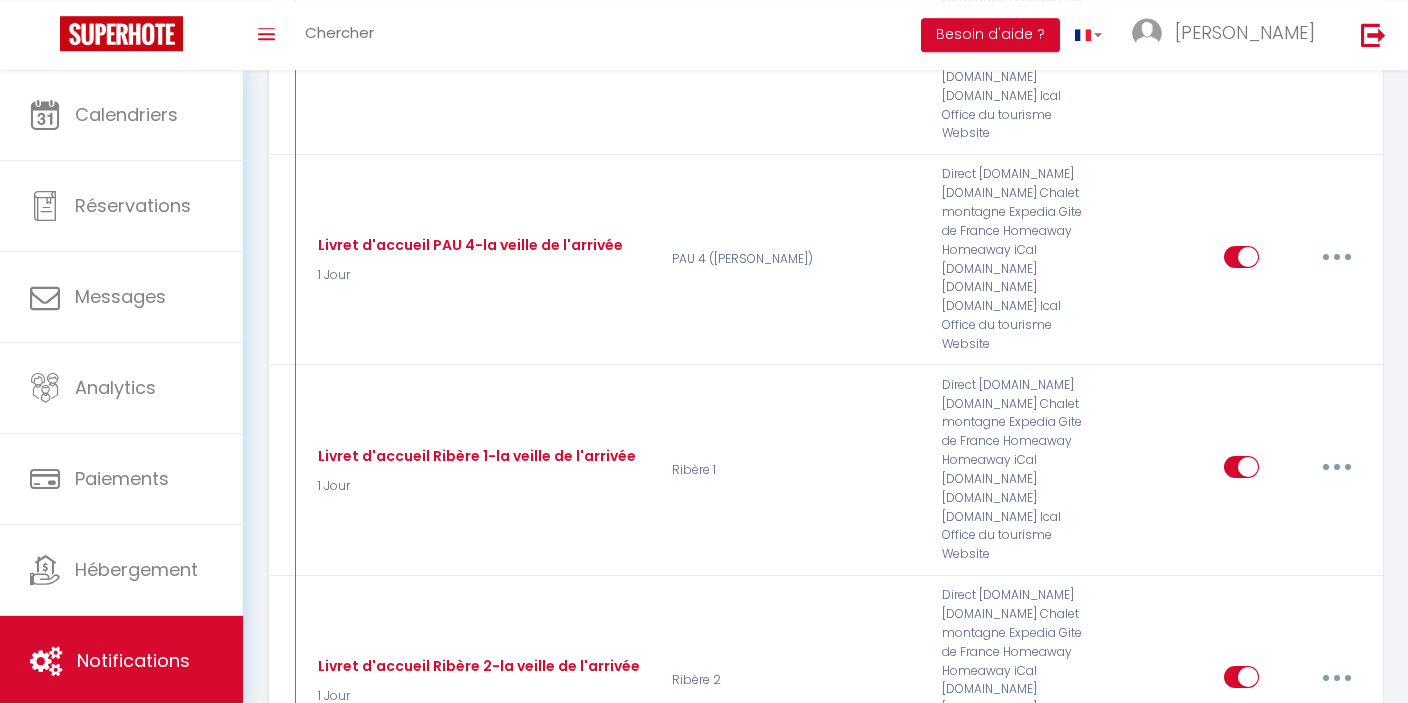 scroll, scrollTop: 9902, scrollLeft: 0, axis: vertical 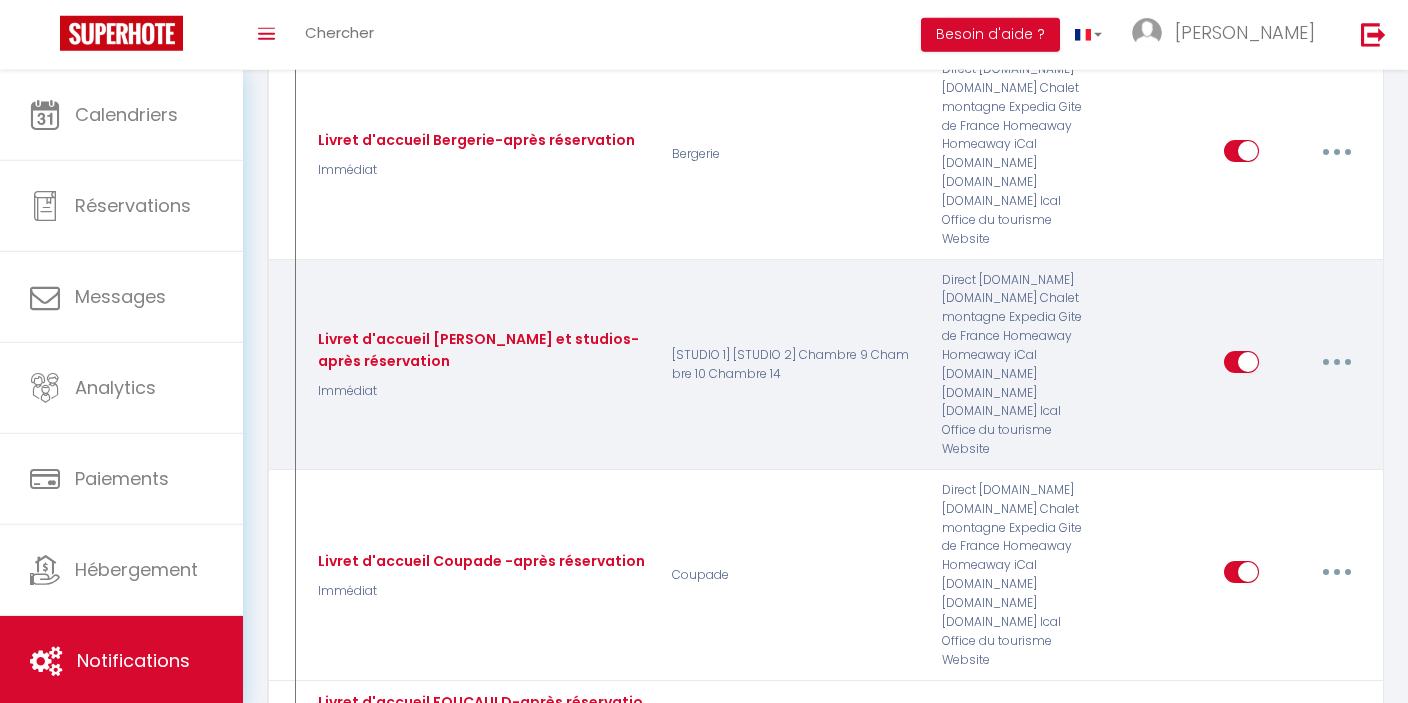 click at bounding box center (1337, 362) 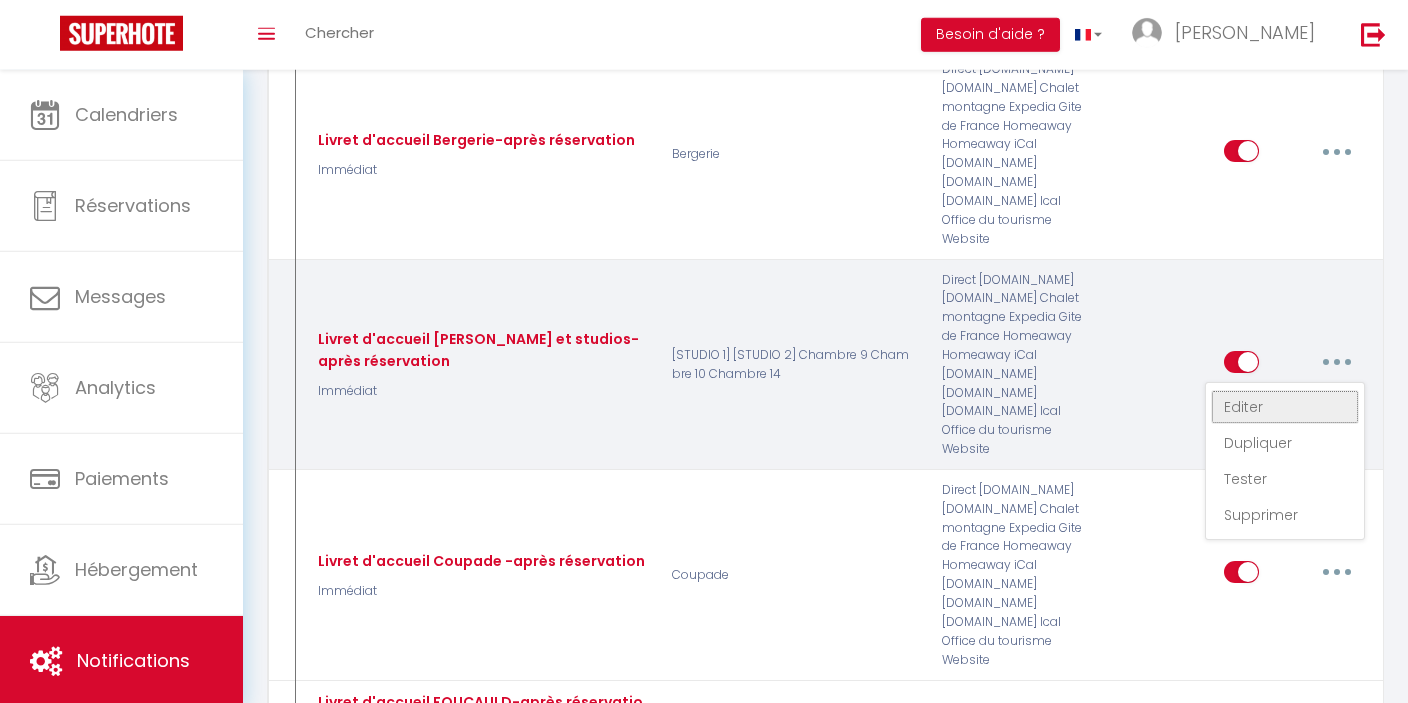 click on "Editer" at bounding box center (1285, 407) 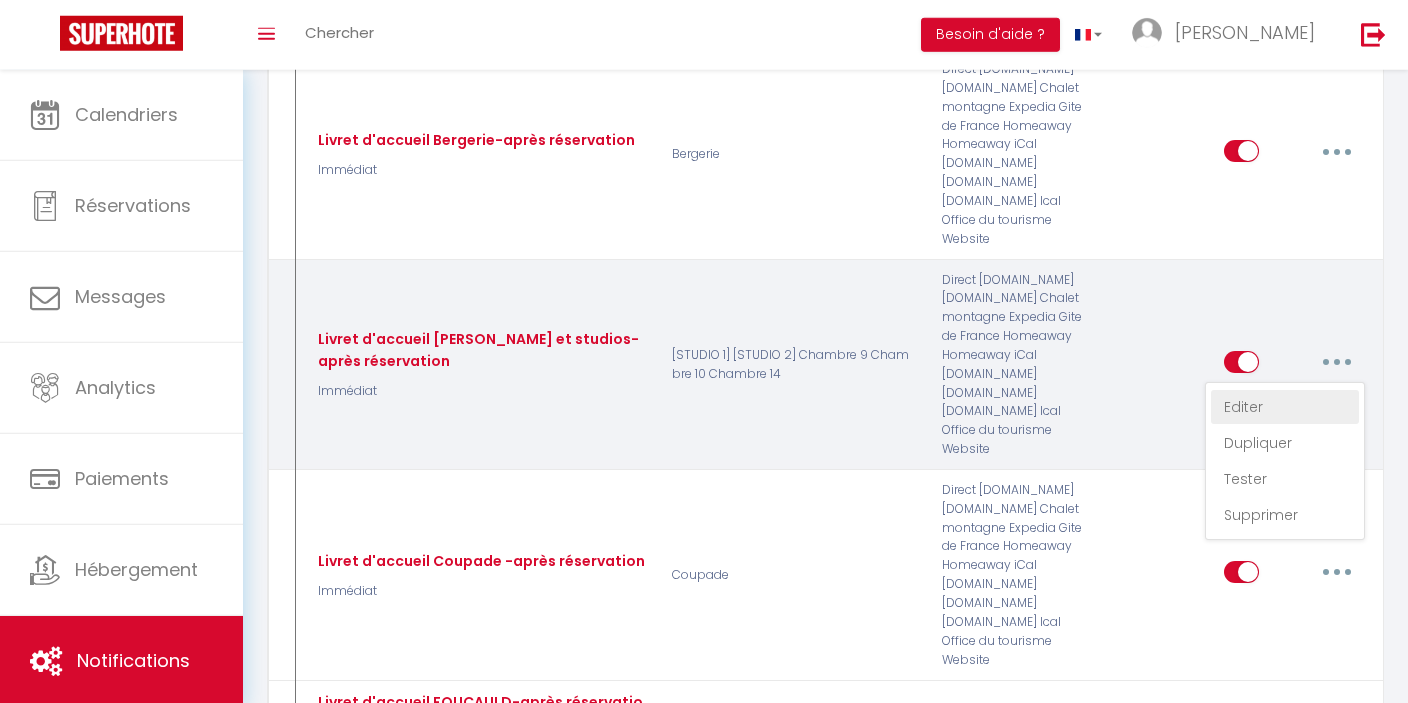 type on "Livret d'accueil [PERSON_NAME] et studios-après réservation" 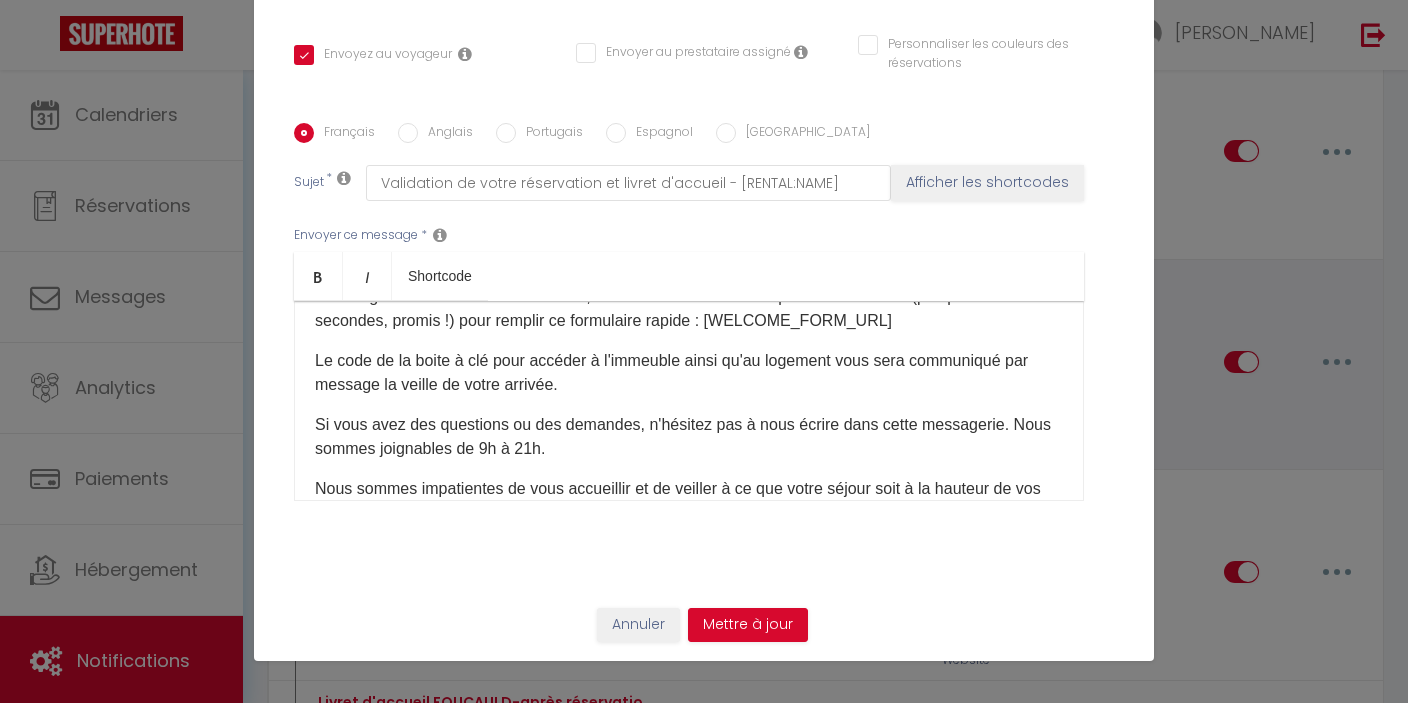 scroll, scrollTop: 141, scrollLeft: 0, axis: vertical 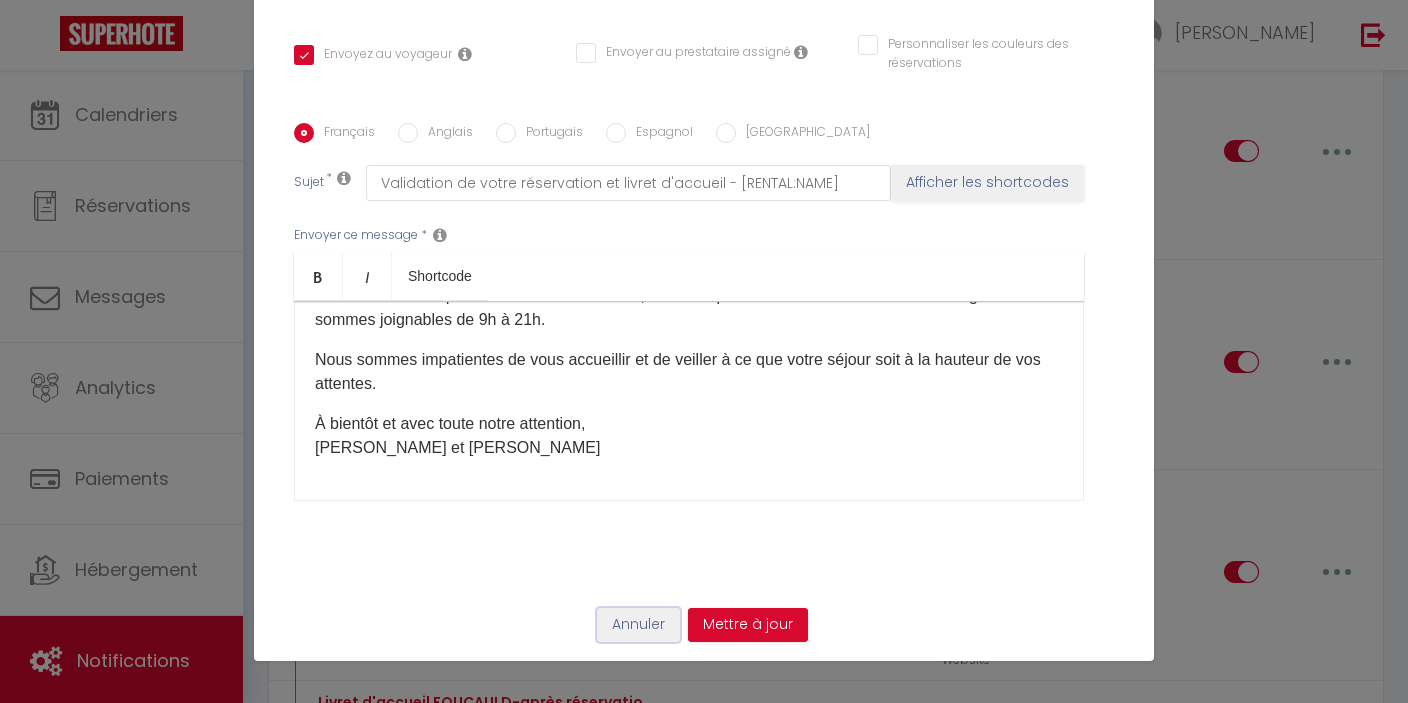 click on "Annuler" at bounding box center [638, 625] 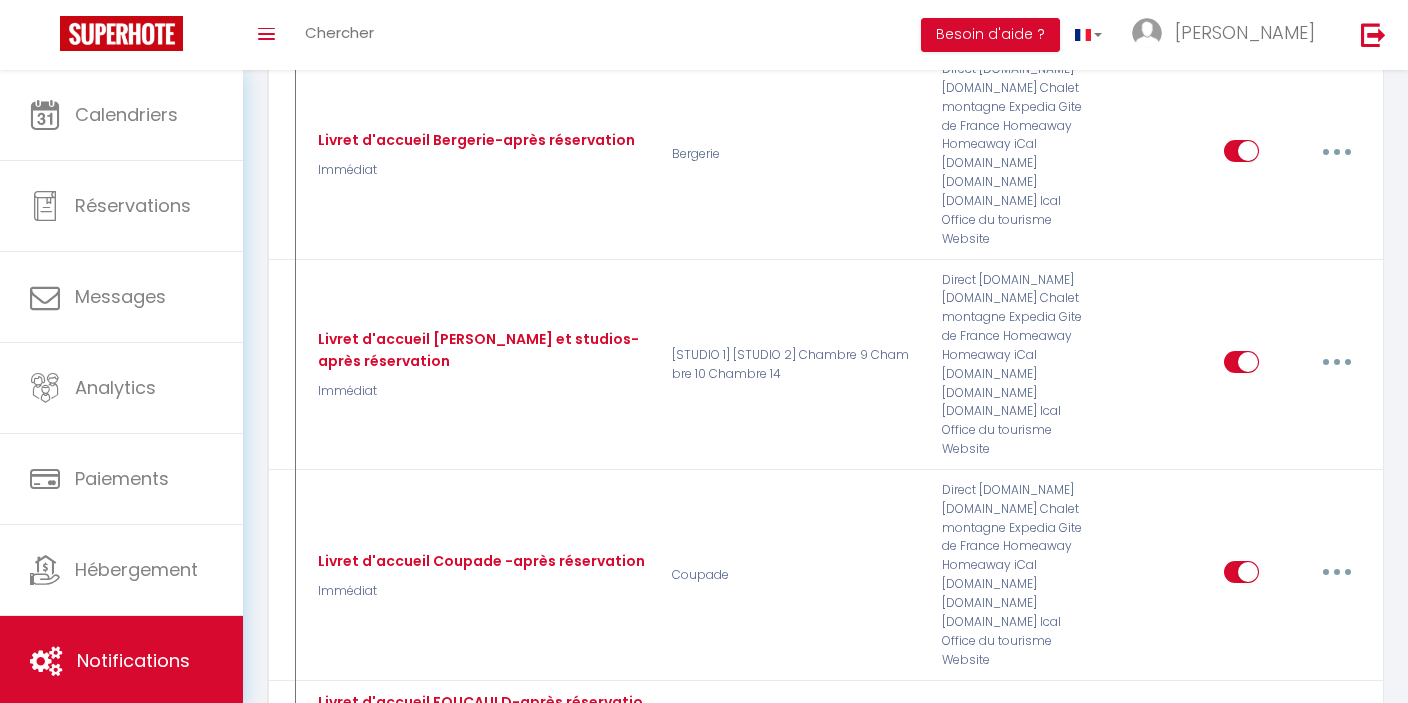 scroll, scrollTop: 717, scrollLeft: 0, axis: vertical 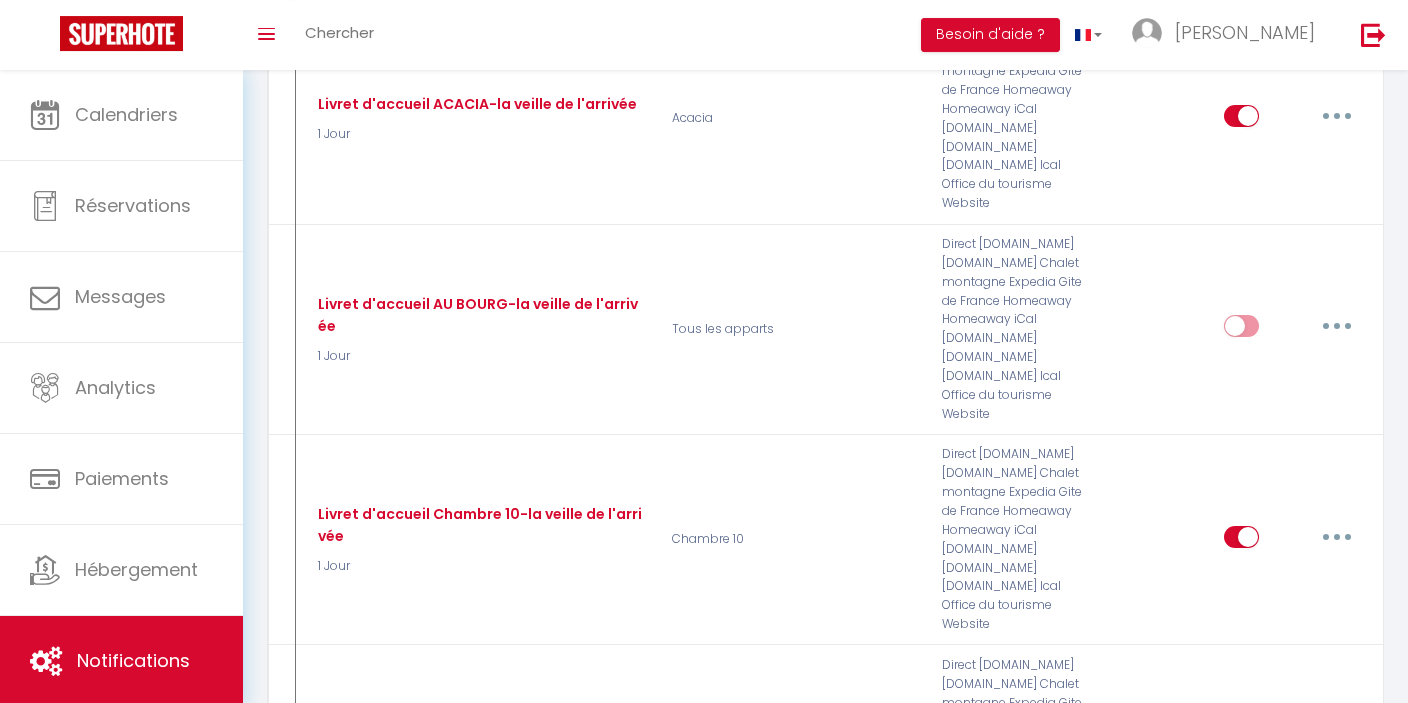 click at bounding box center [1337, 958] 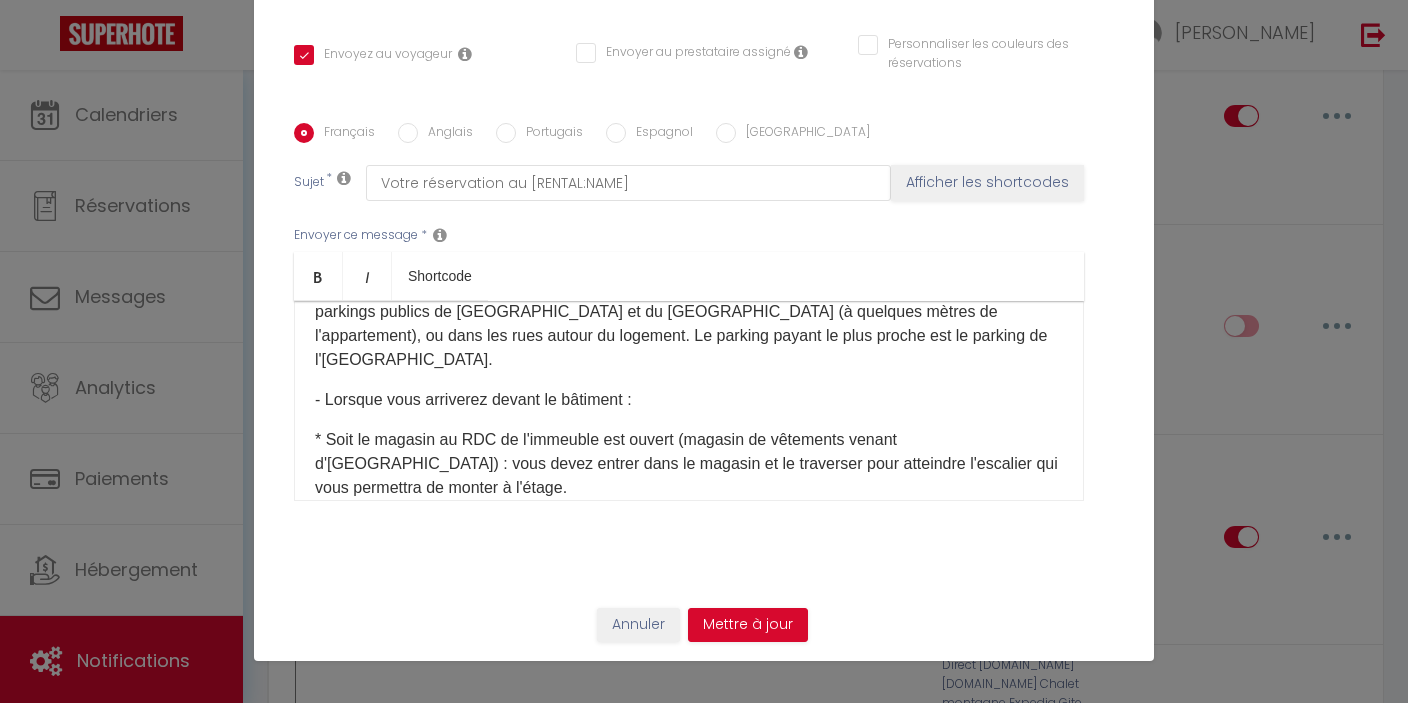 scroll, scrollTop: 0, scrollLeft: 0, axis: both 